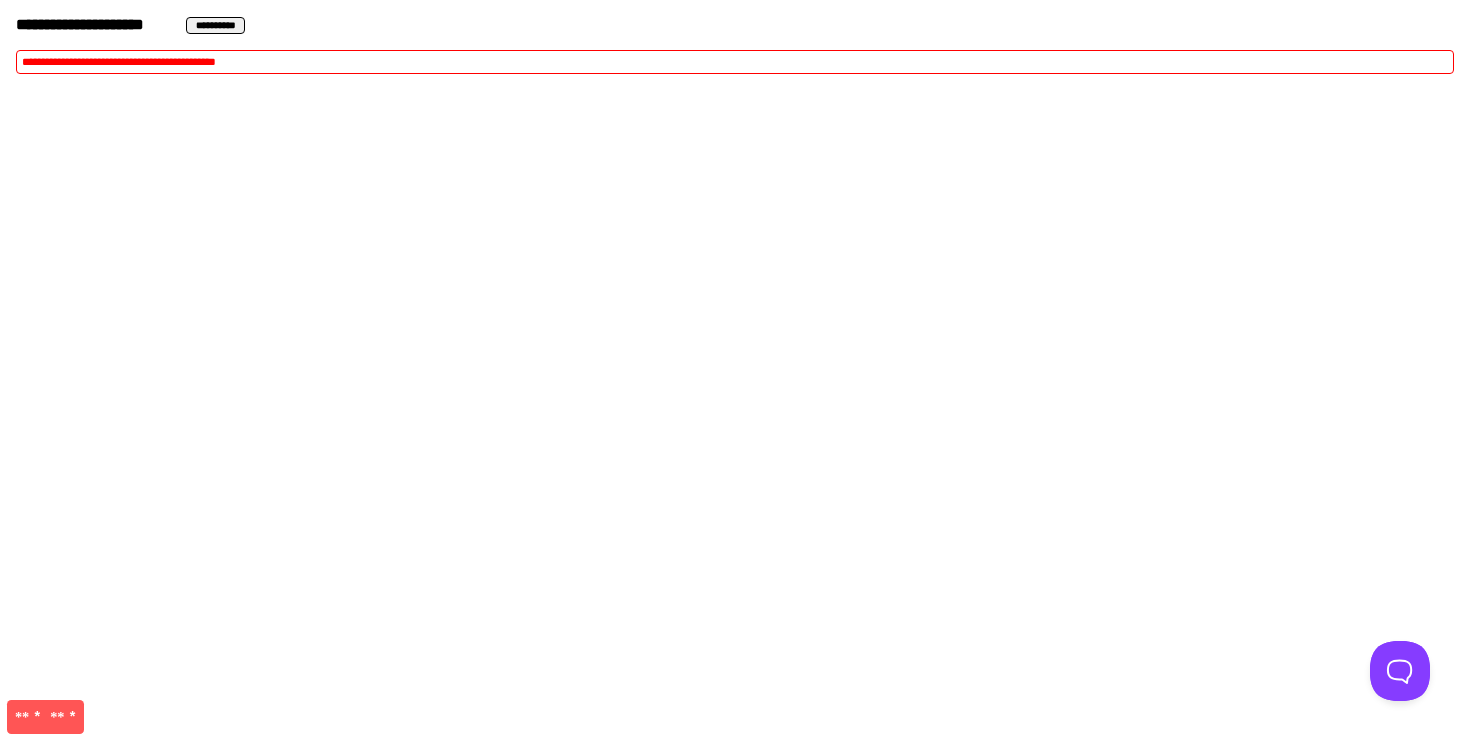 scroll, scrollTop: 0, scrollLeft: 0, axis: both 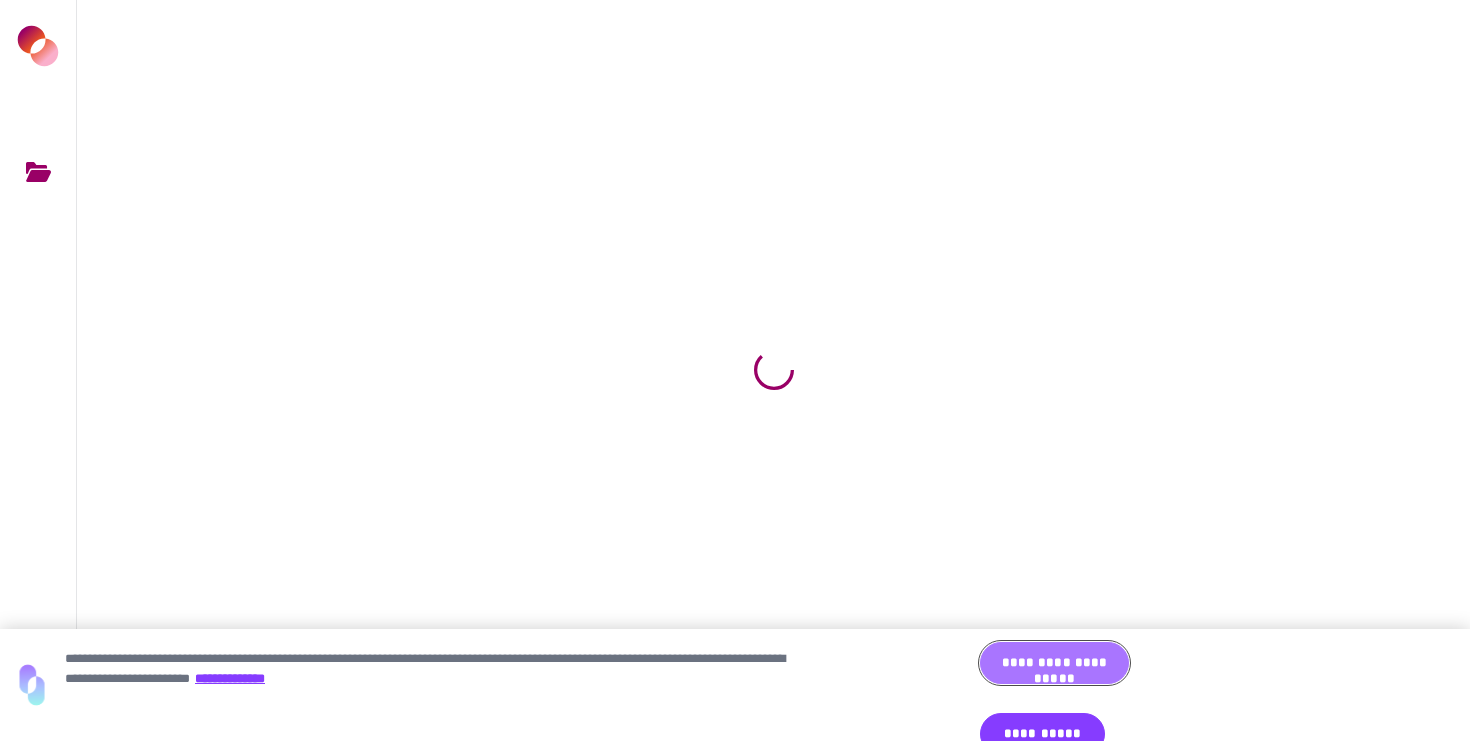 click on "**********" at bounding box center [1054, 663] 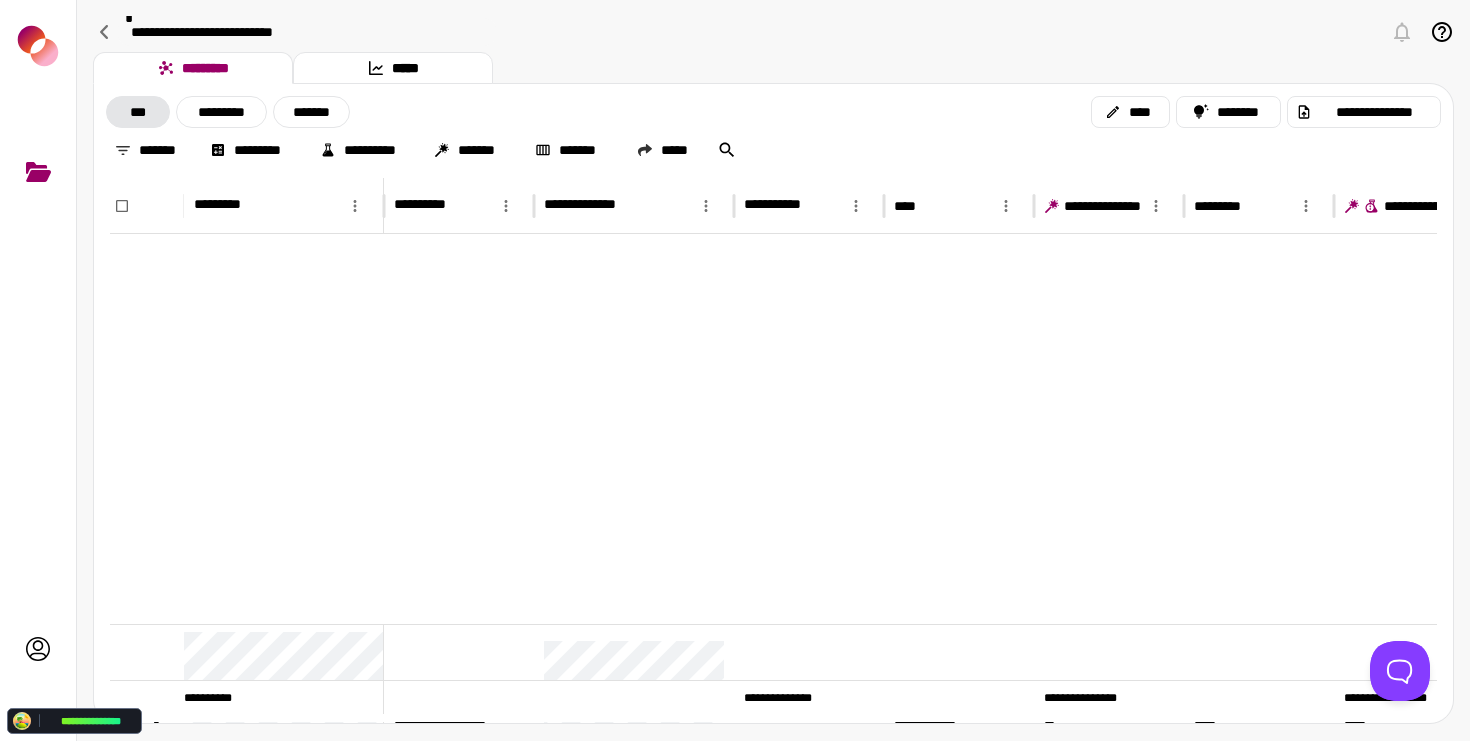 scroll, scrollTop: 626, scrollLeft: 0, axis: vertical 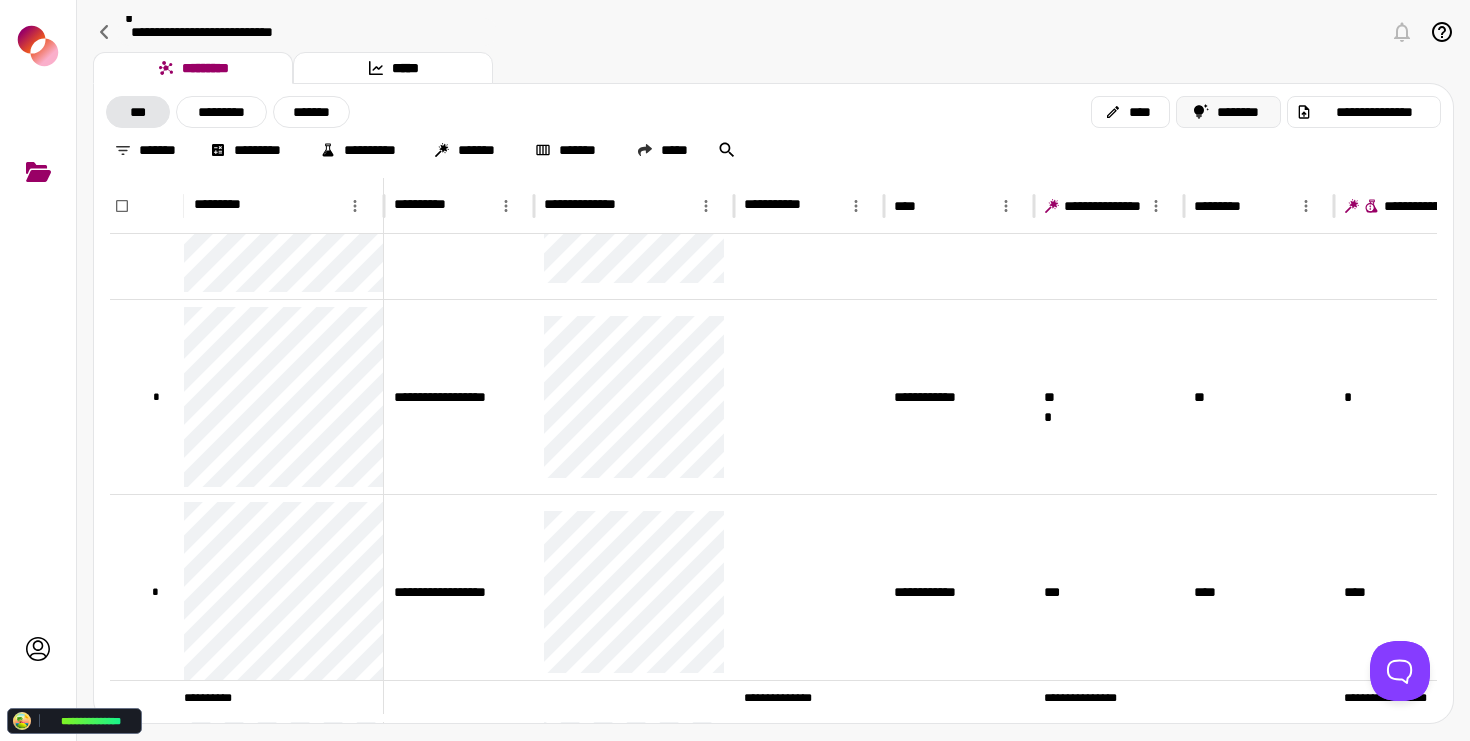click on "********" at bounding box center [1229, 112] 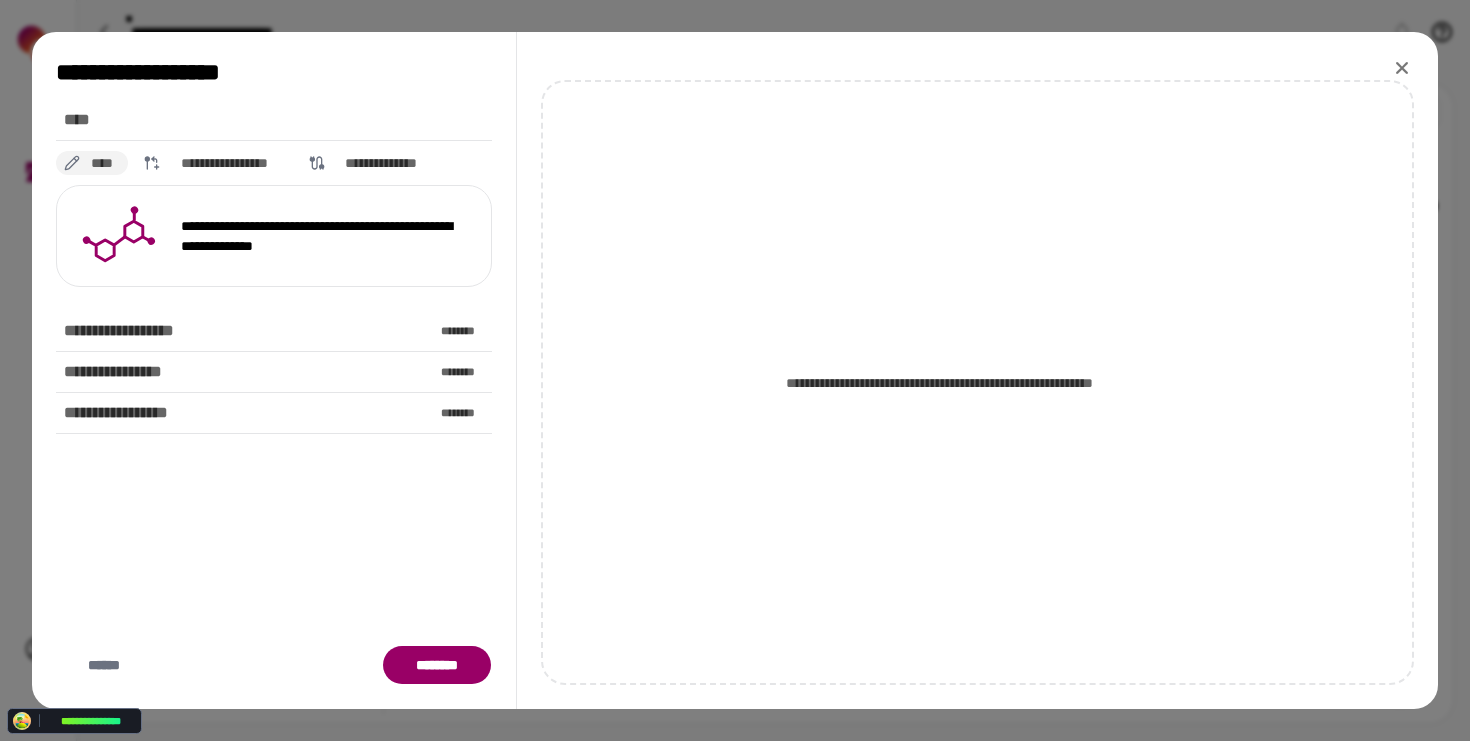 scroll, scrollTop: 1315, scrollLeft: 0, axis: vertical 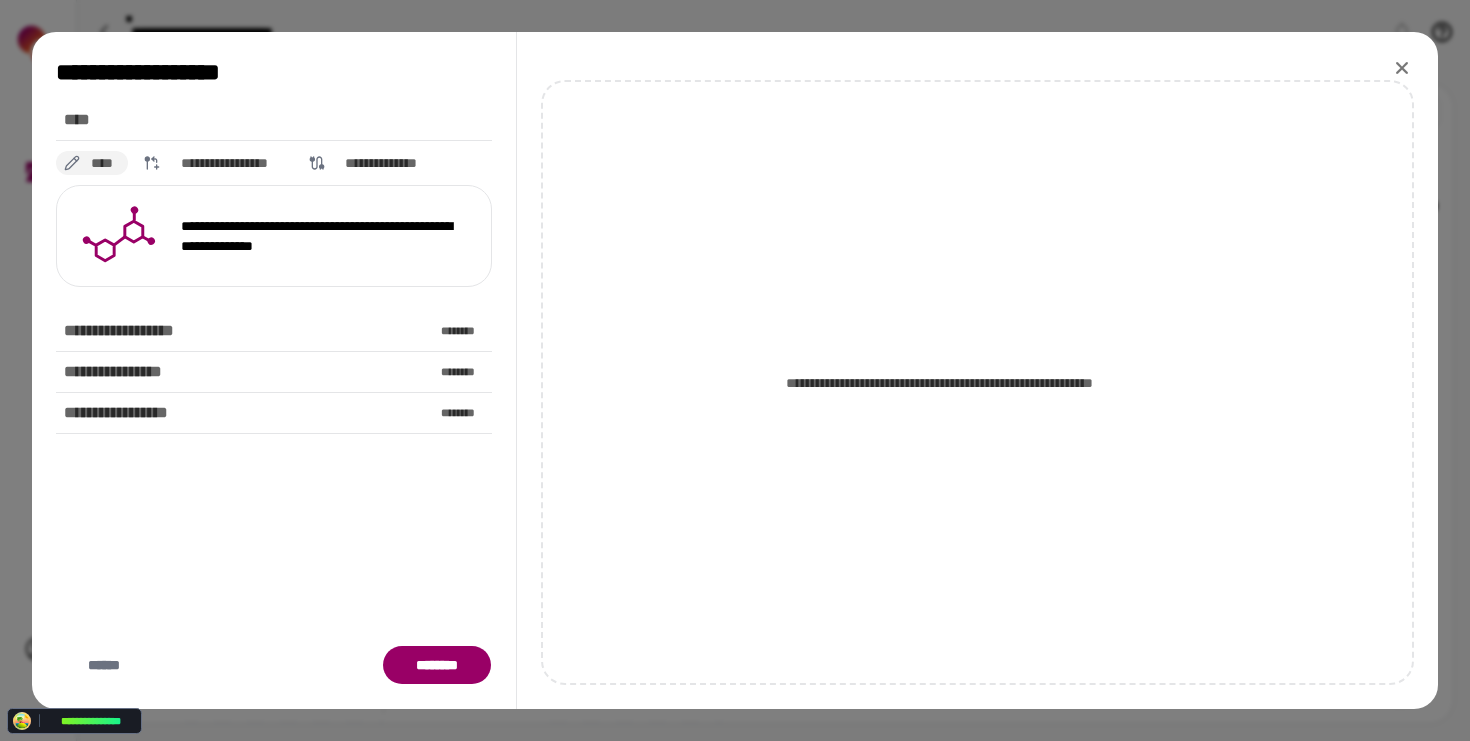 click 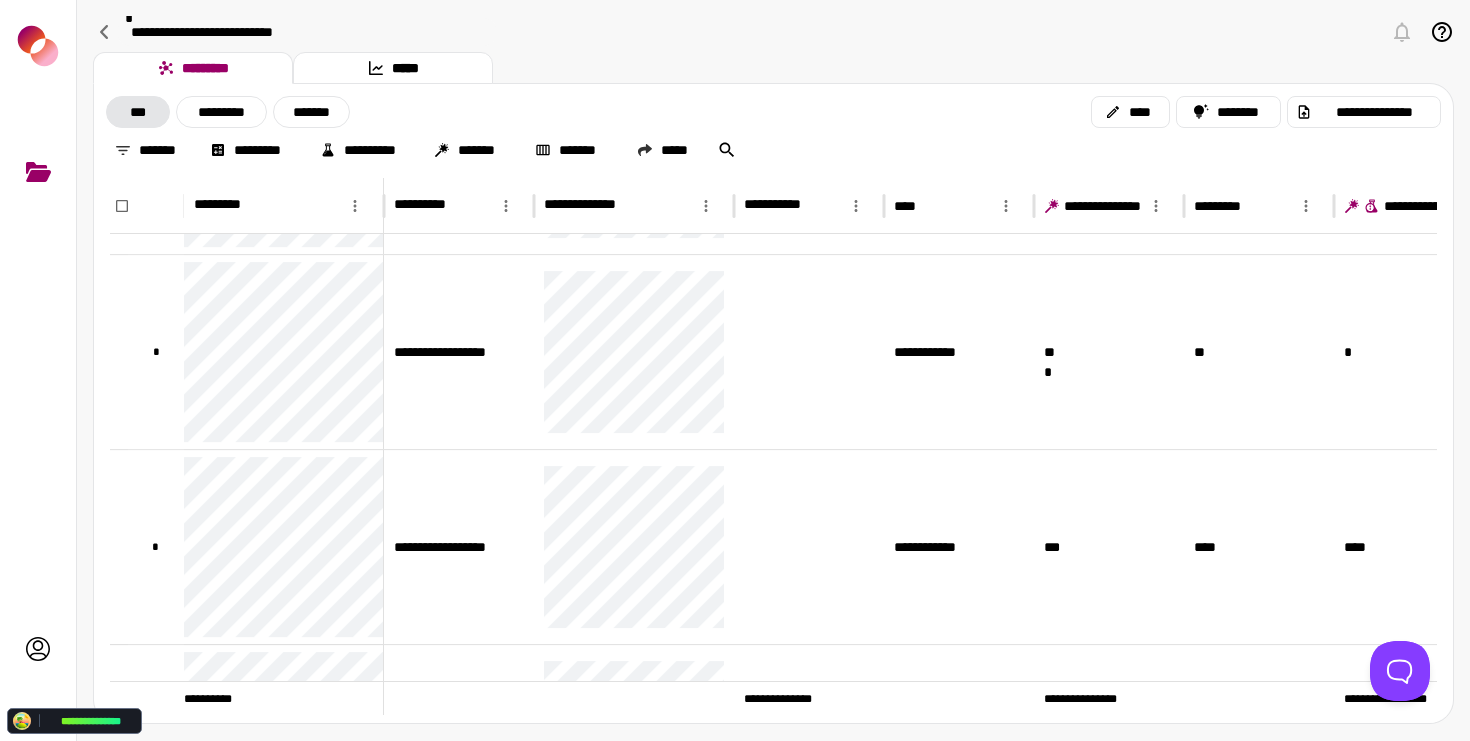 scroll, scrollTop: 1345, scrollLeft: 0, axis: vertical 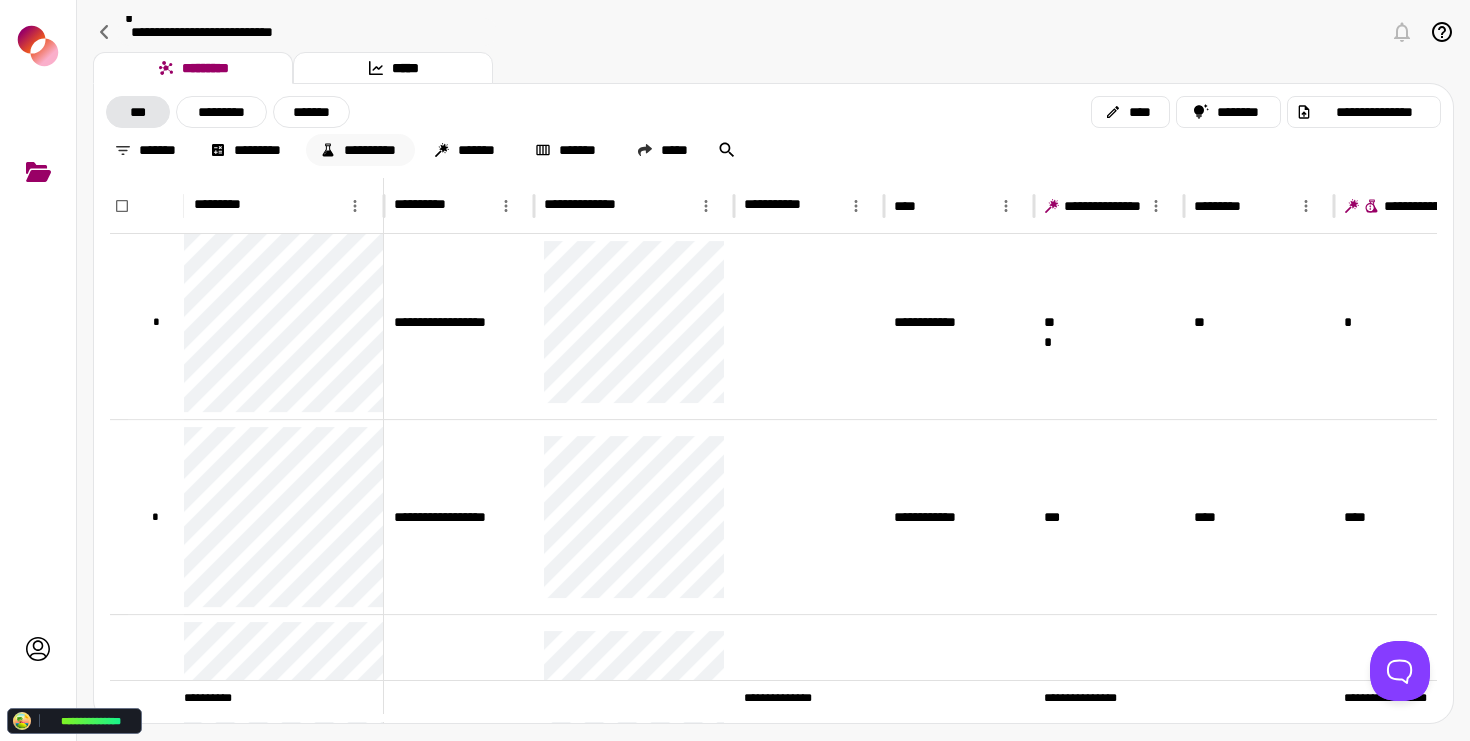 click on "**********" at bounding box center [360, 150] 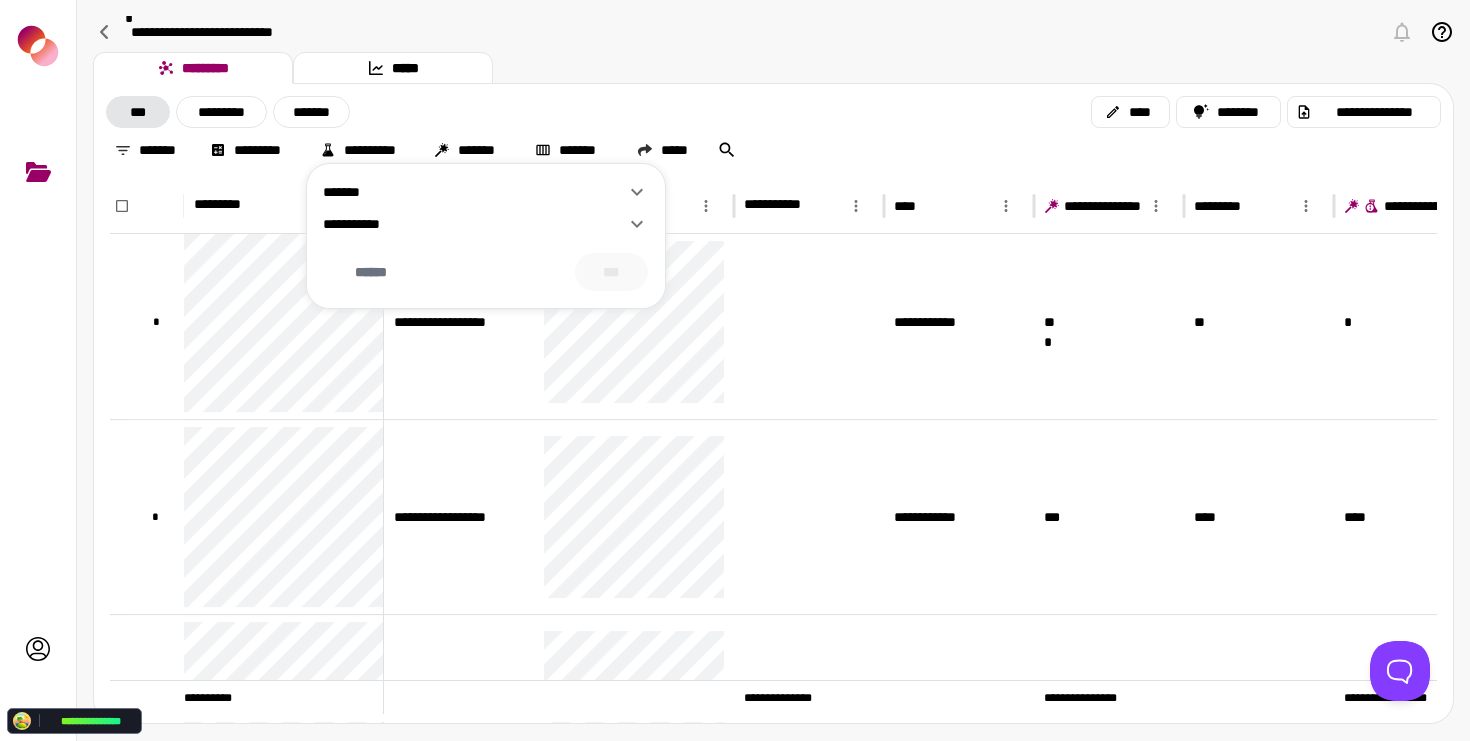 click on "**********" at bounding box center (474, 224) 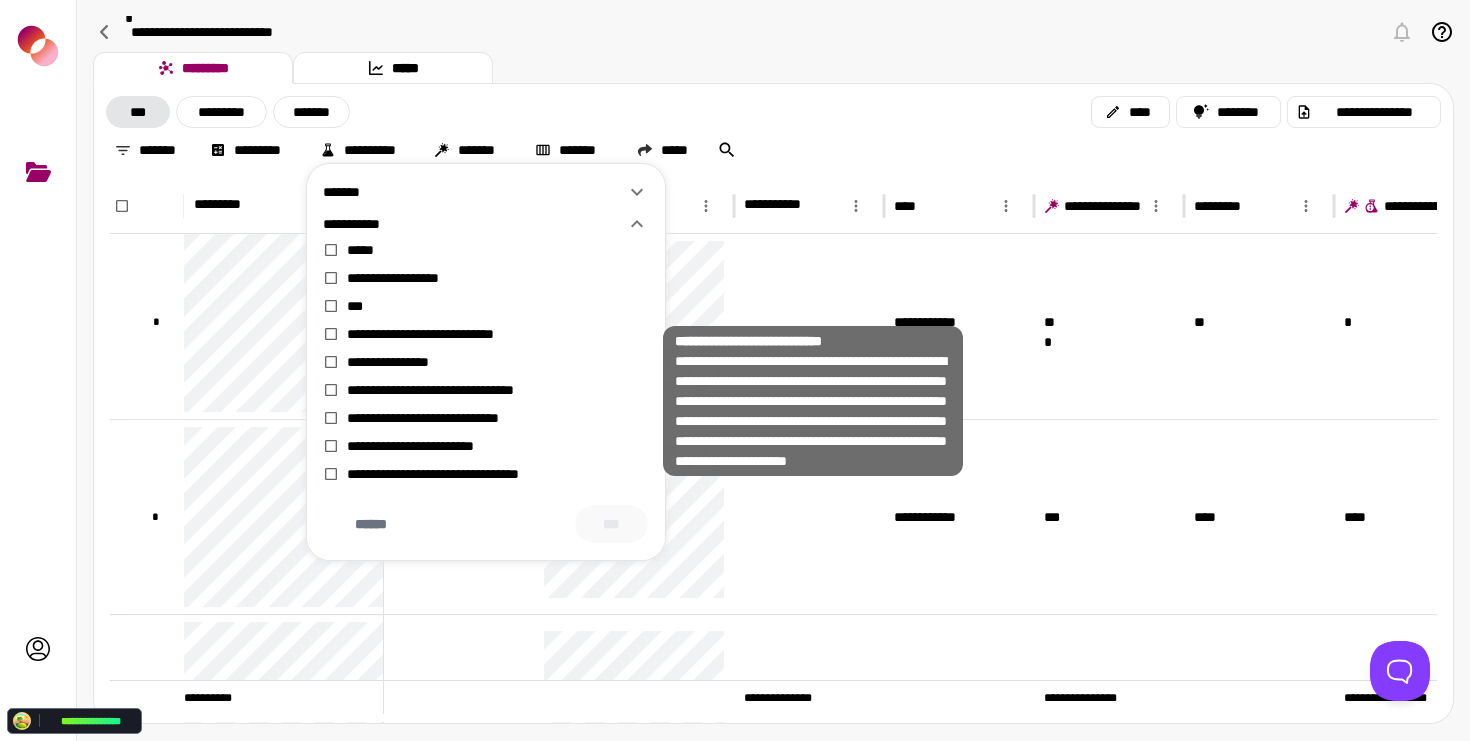 drag, startPoint x: 407, startPoint y: 327, endPoint x: 503, endPoint y: 392, distance: 115.935326 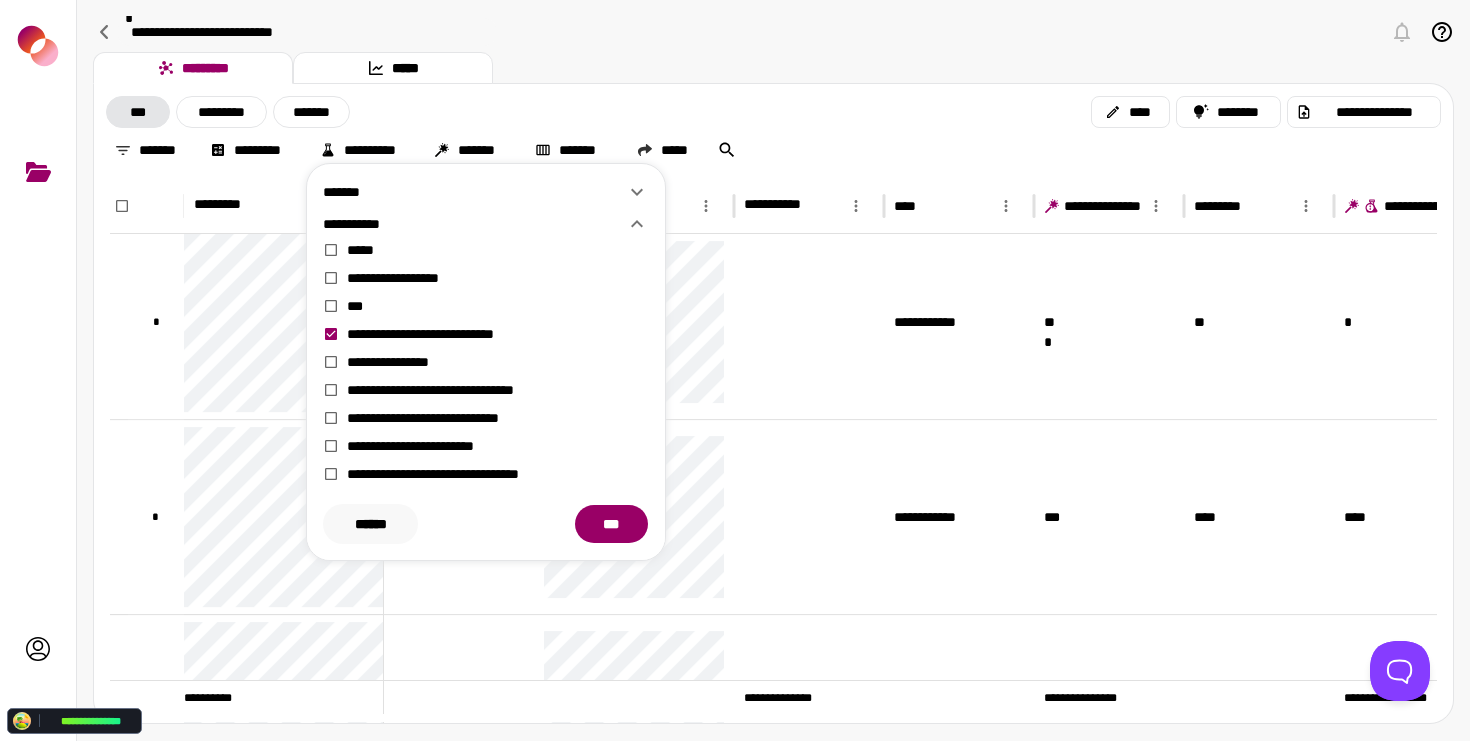 click on "******" at bounding box center (370, 524) 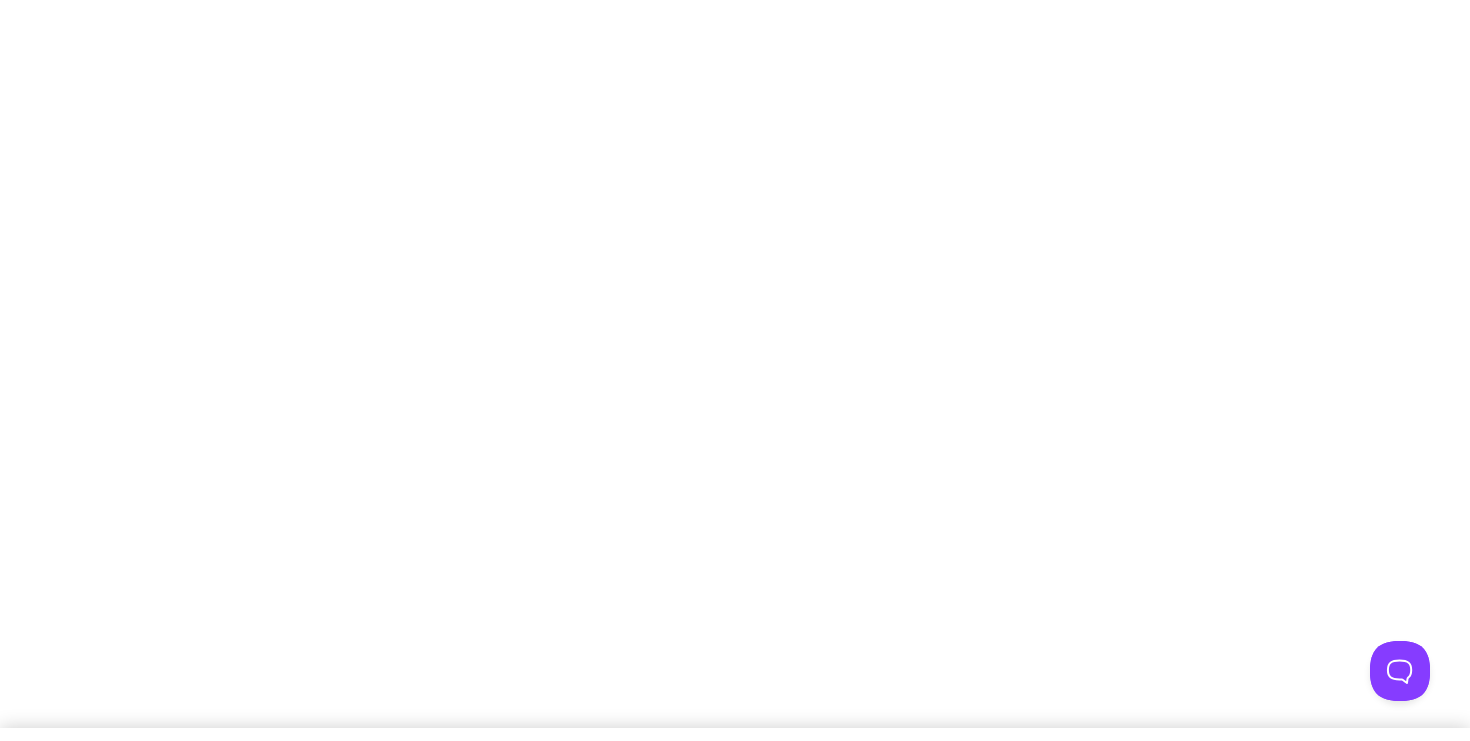 scroll, scrollTop: 0, scrollLeft: 0, axis: both 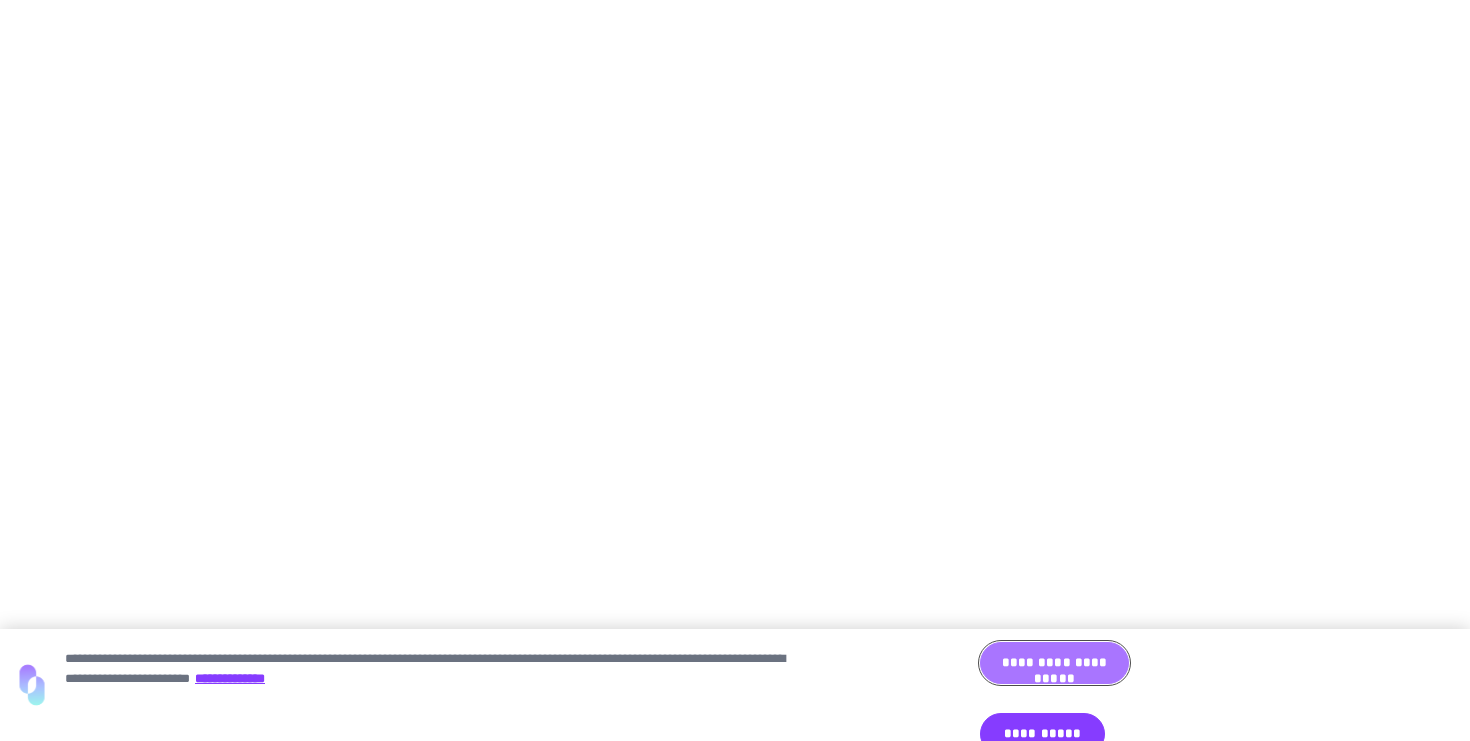 click on "**********" at bounding box center [1054, 663] 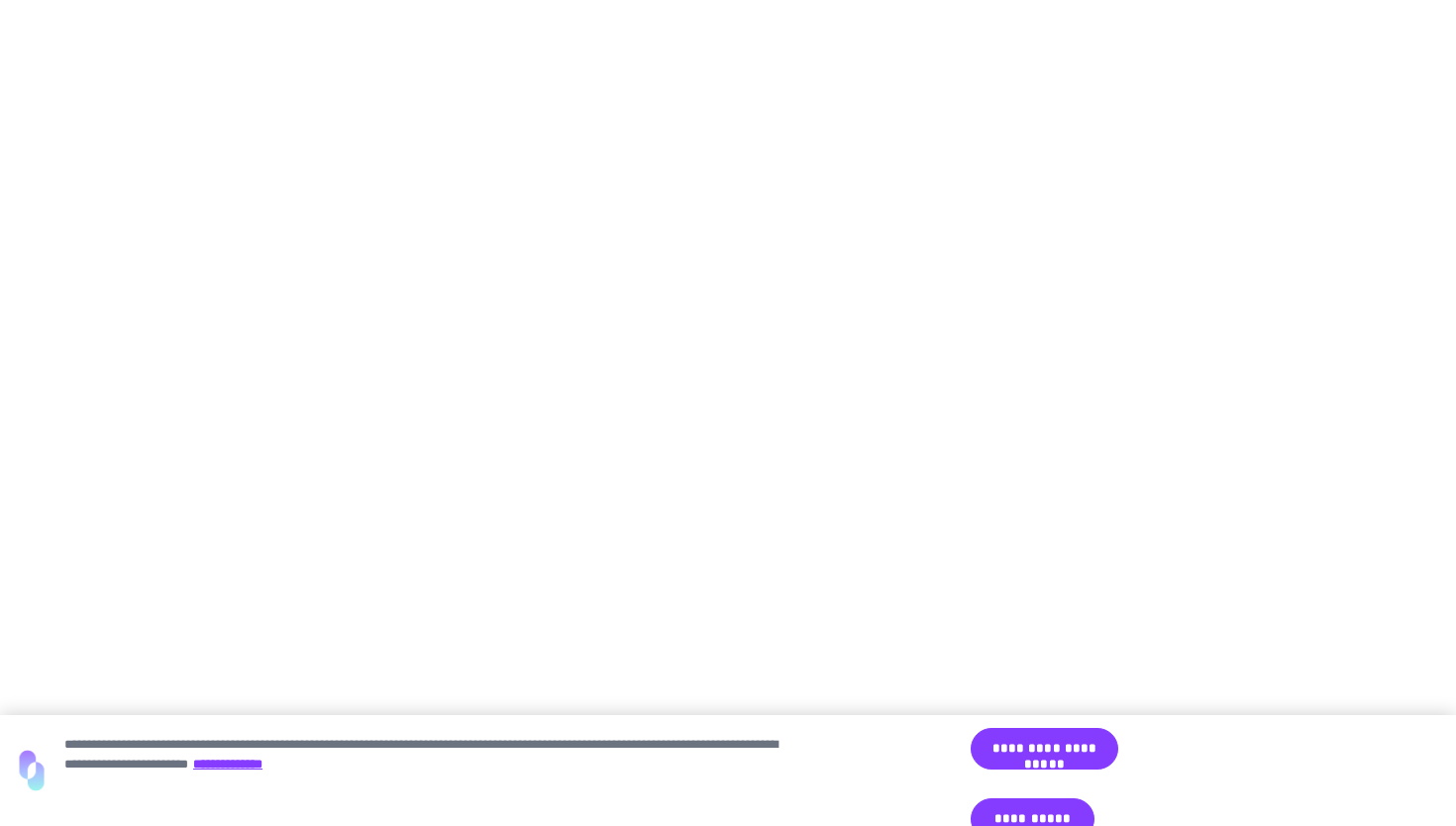 scroll, scrollTop: 0, scrollLeft: 0, axis: both 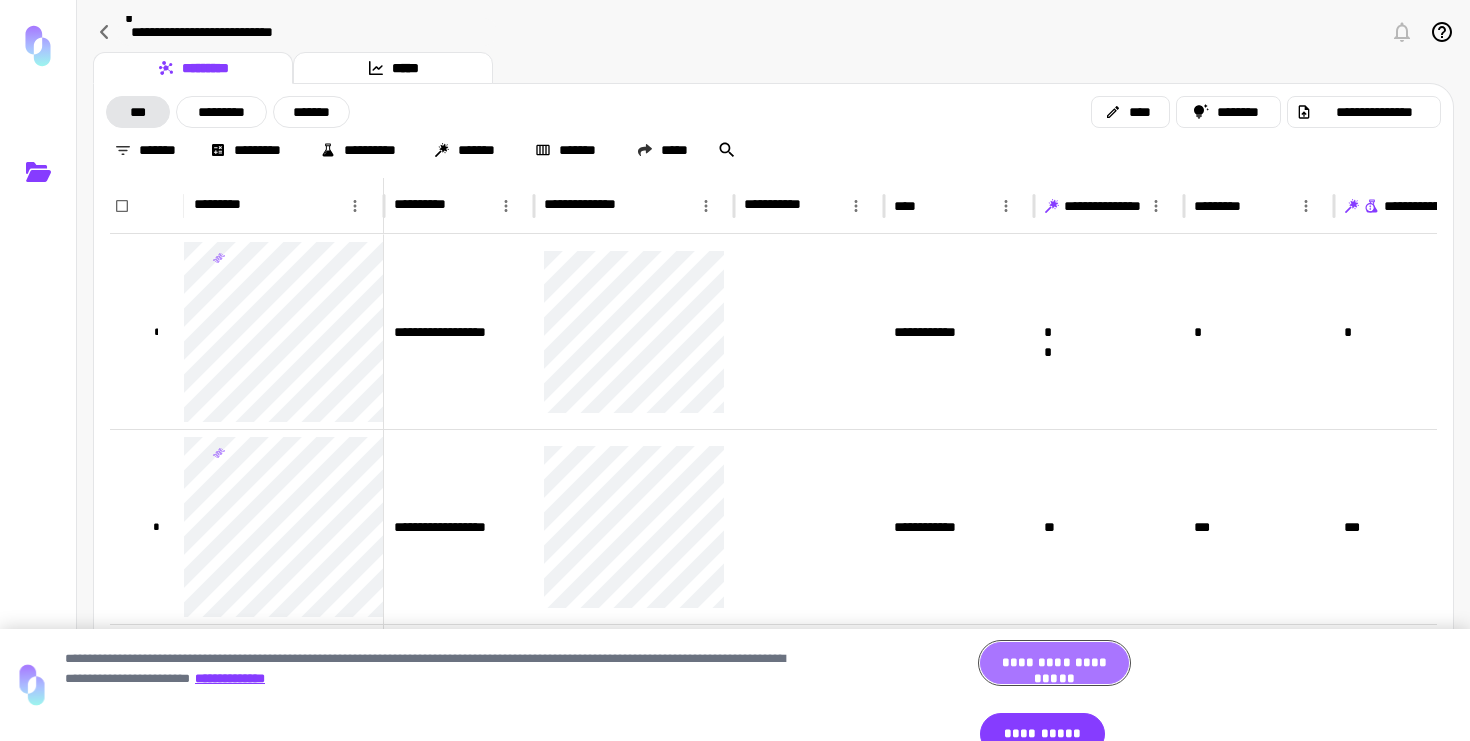 click on "**********" at bounding box center [1054, 663] 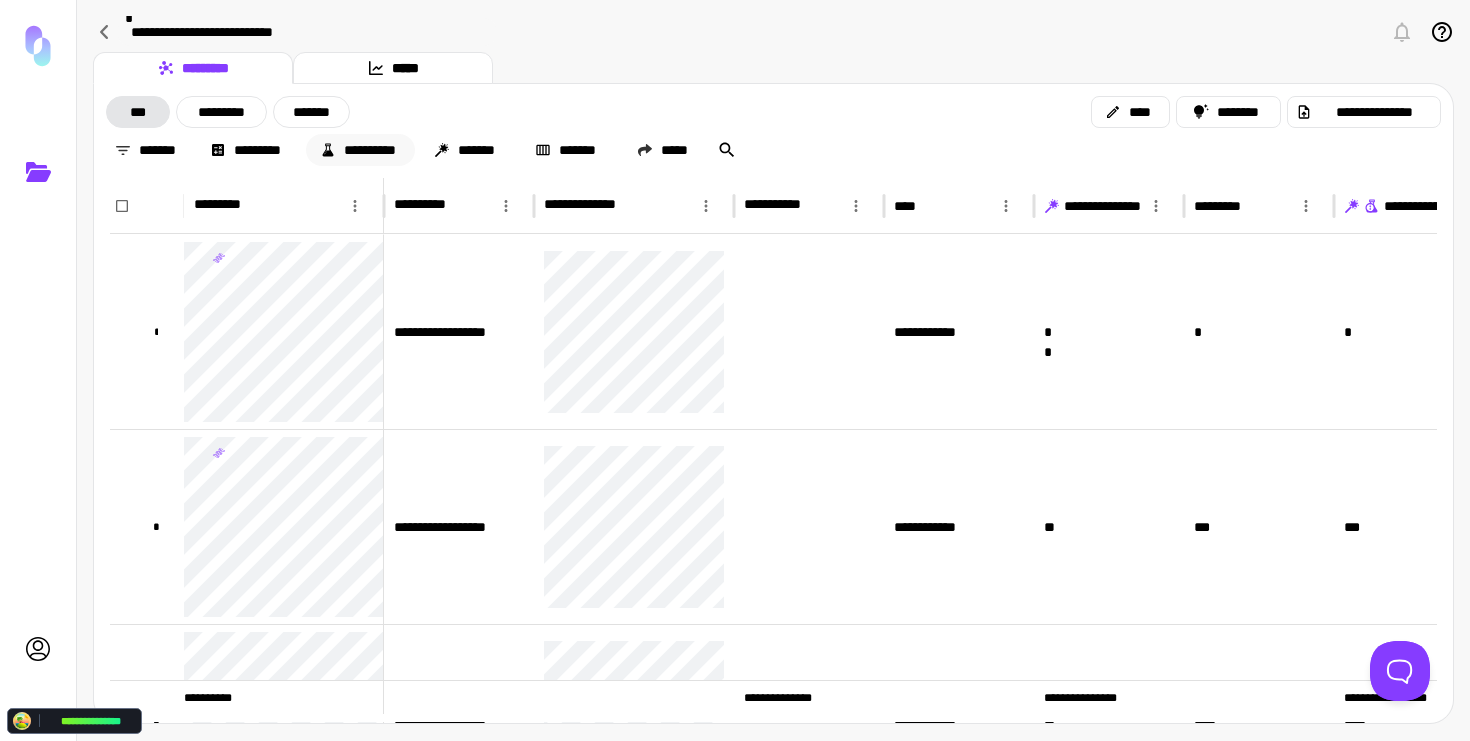 click on "**********" at bounding box center [360, 150] 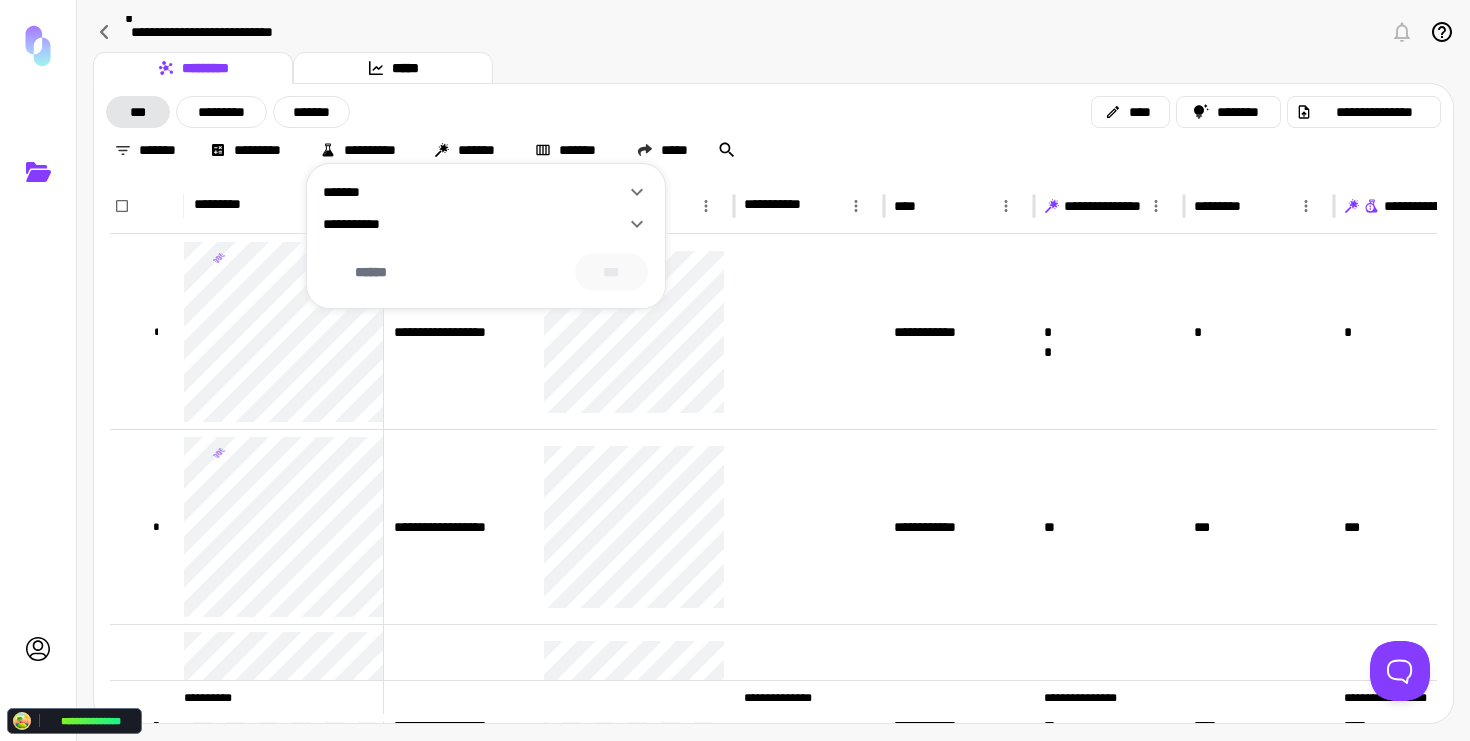 click on "**********" at bounding box center (474, 224) 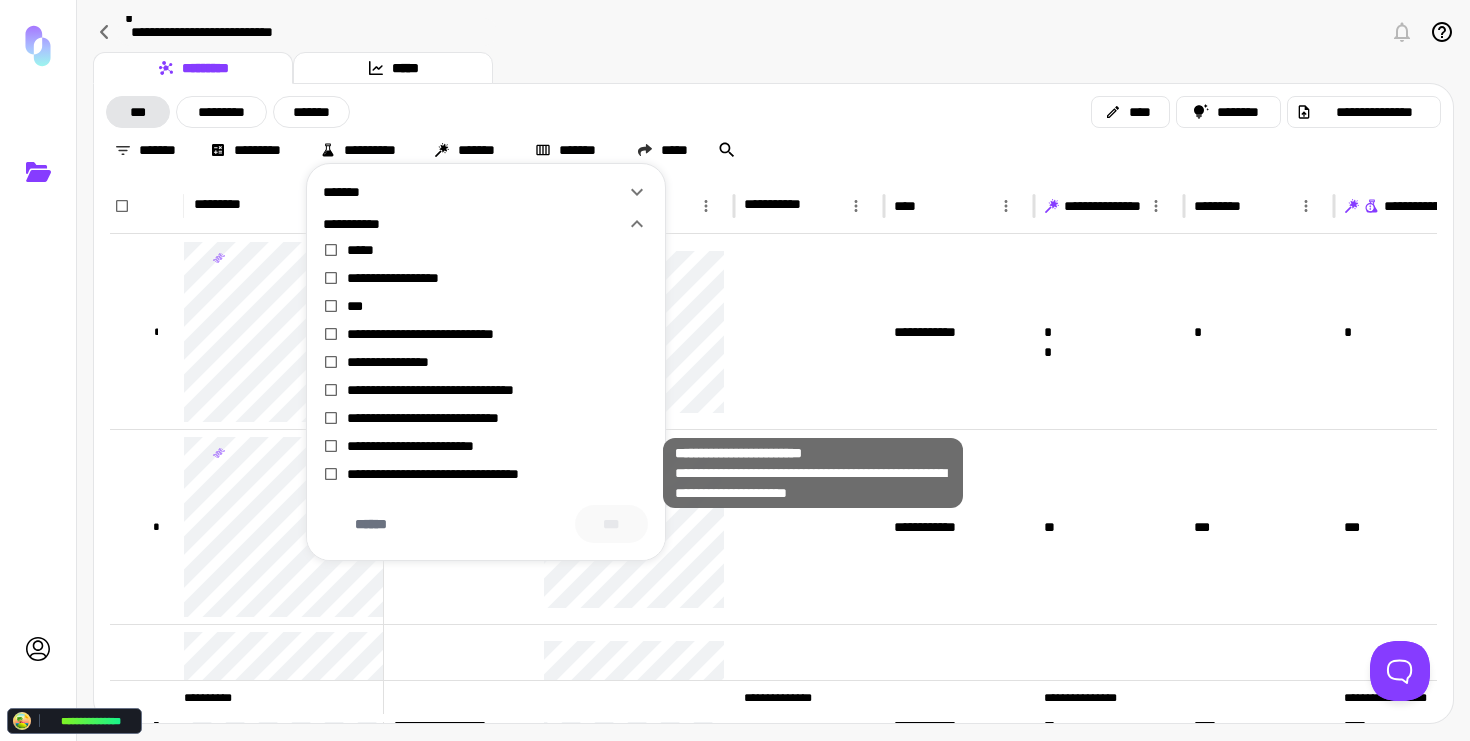 click on "**********" at bounding box center [498, 446] 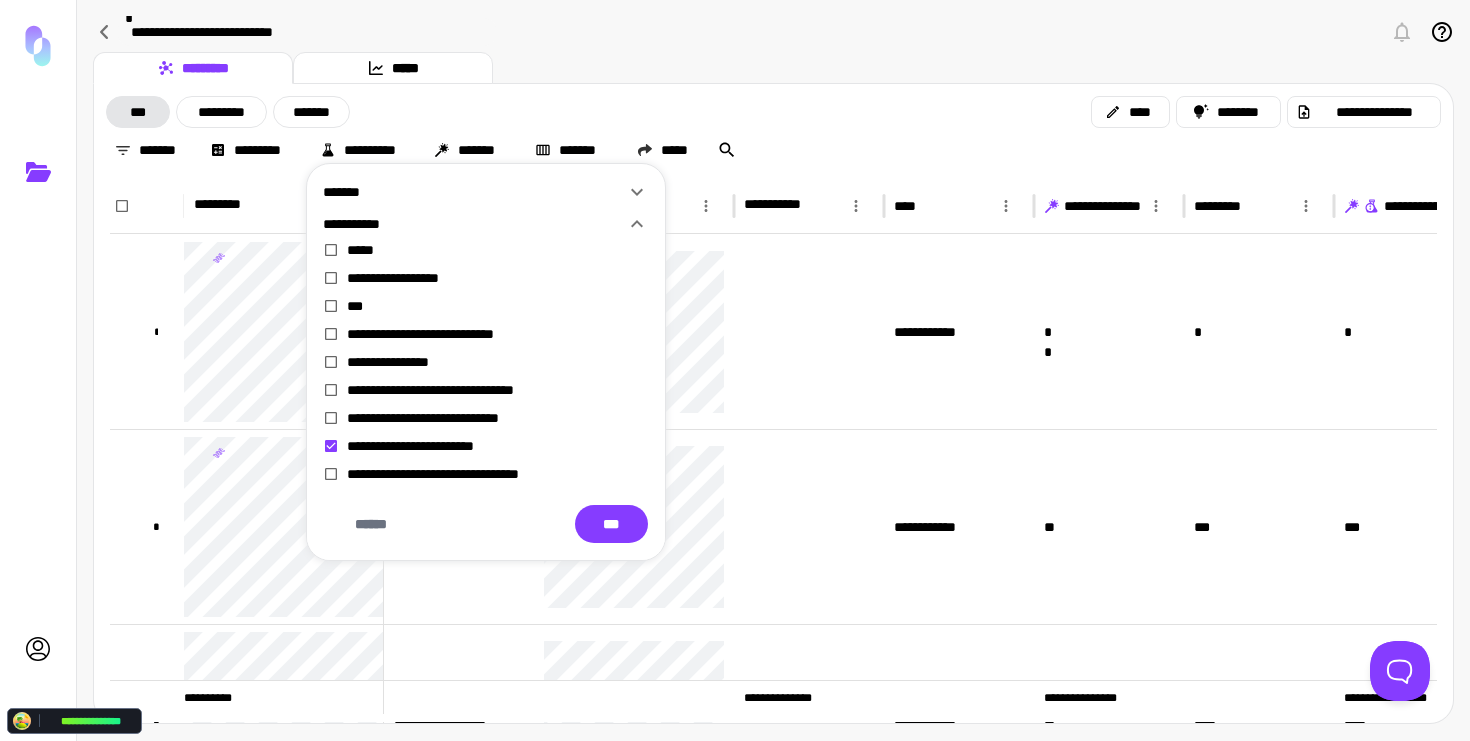 click at bounding box center [735, 370] 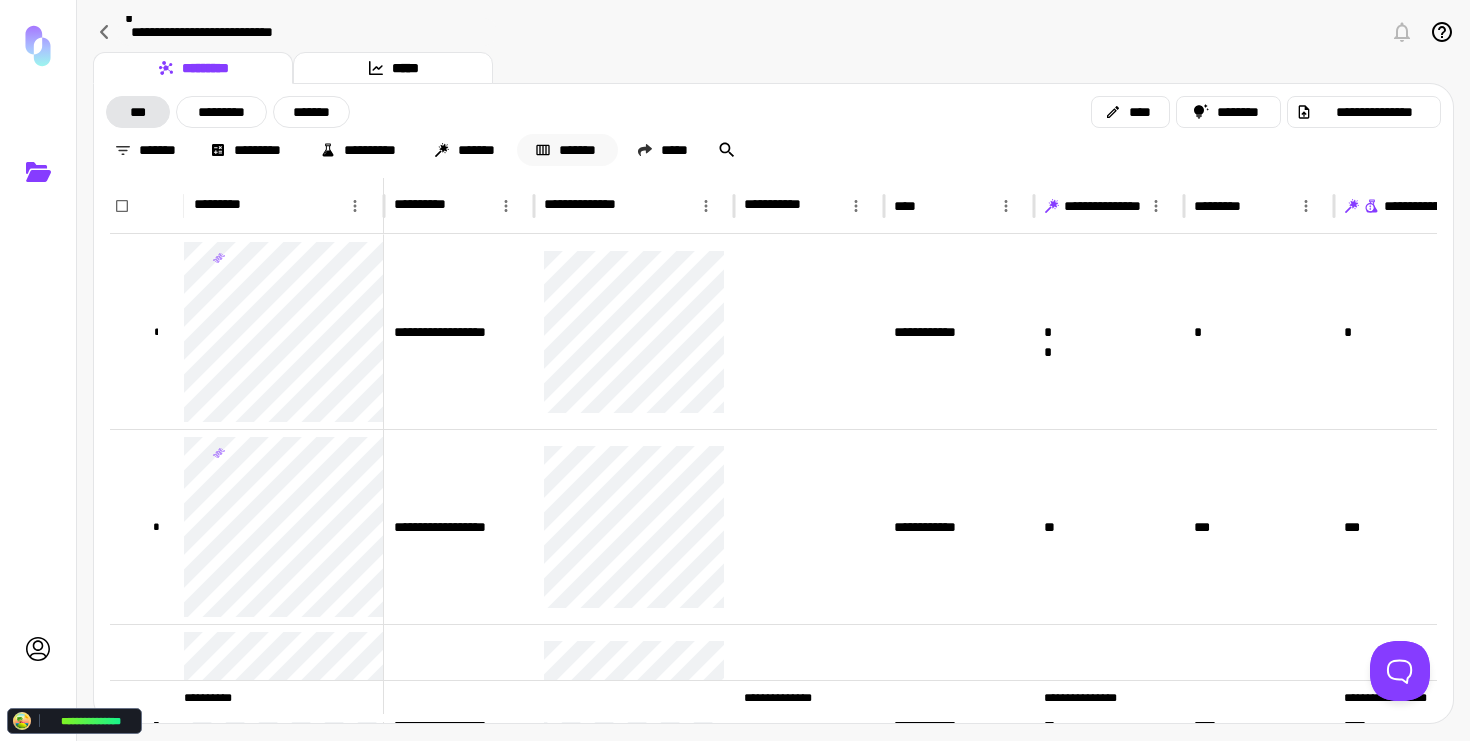 click on "*******" at bounding box center (567, 150) 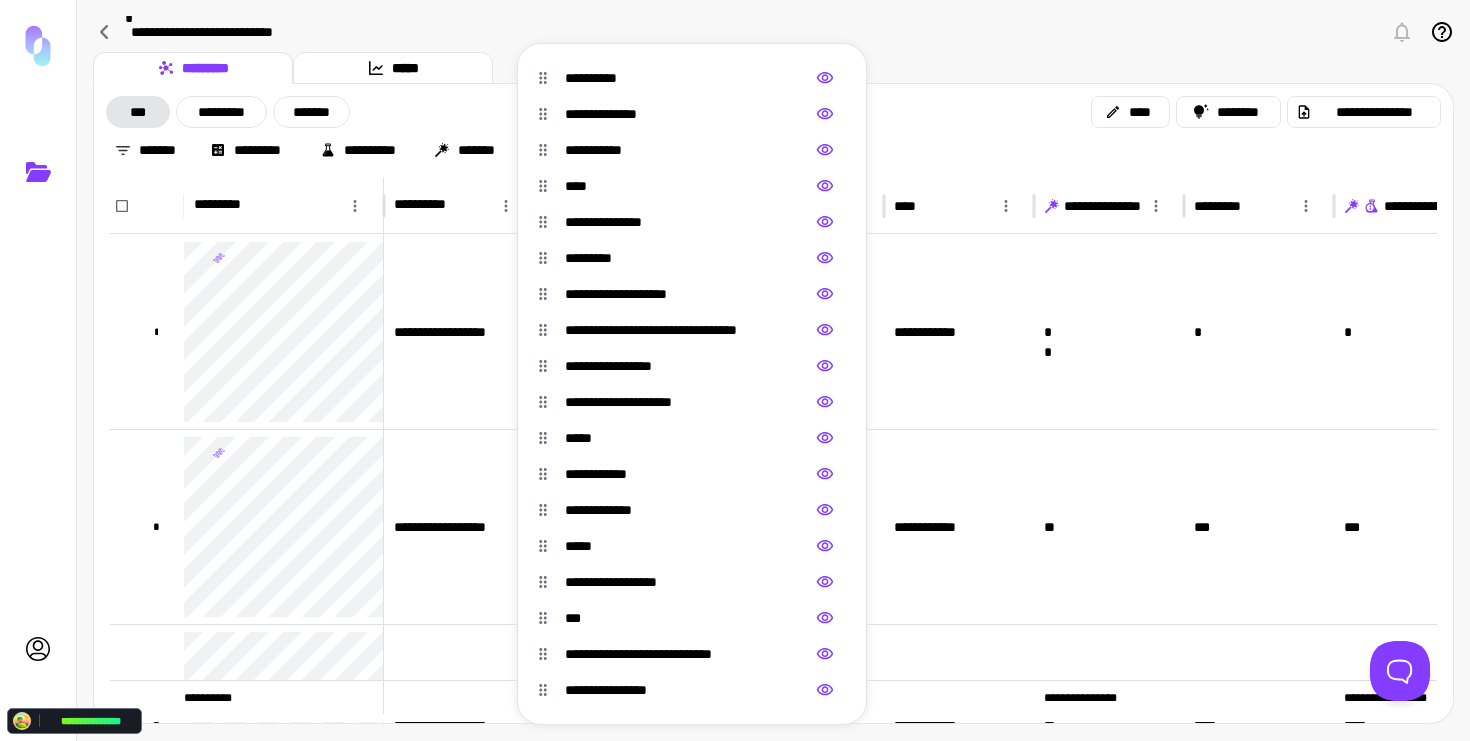 click at bounding box center [735, 370] 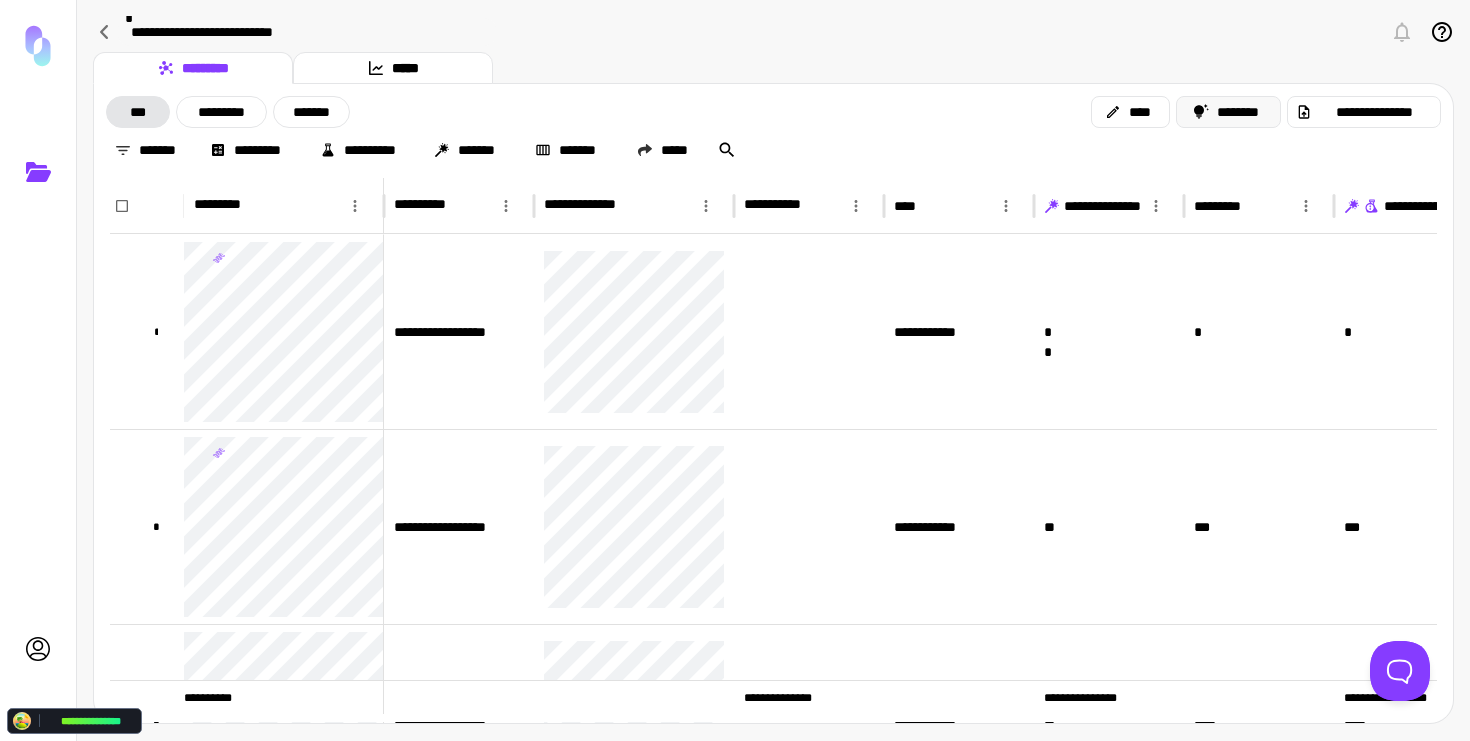 click on "********" at bounding box center (1229, 112) 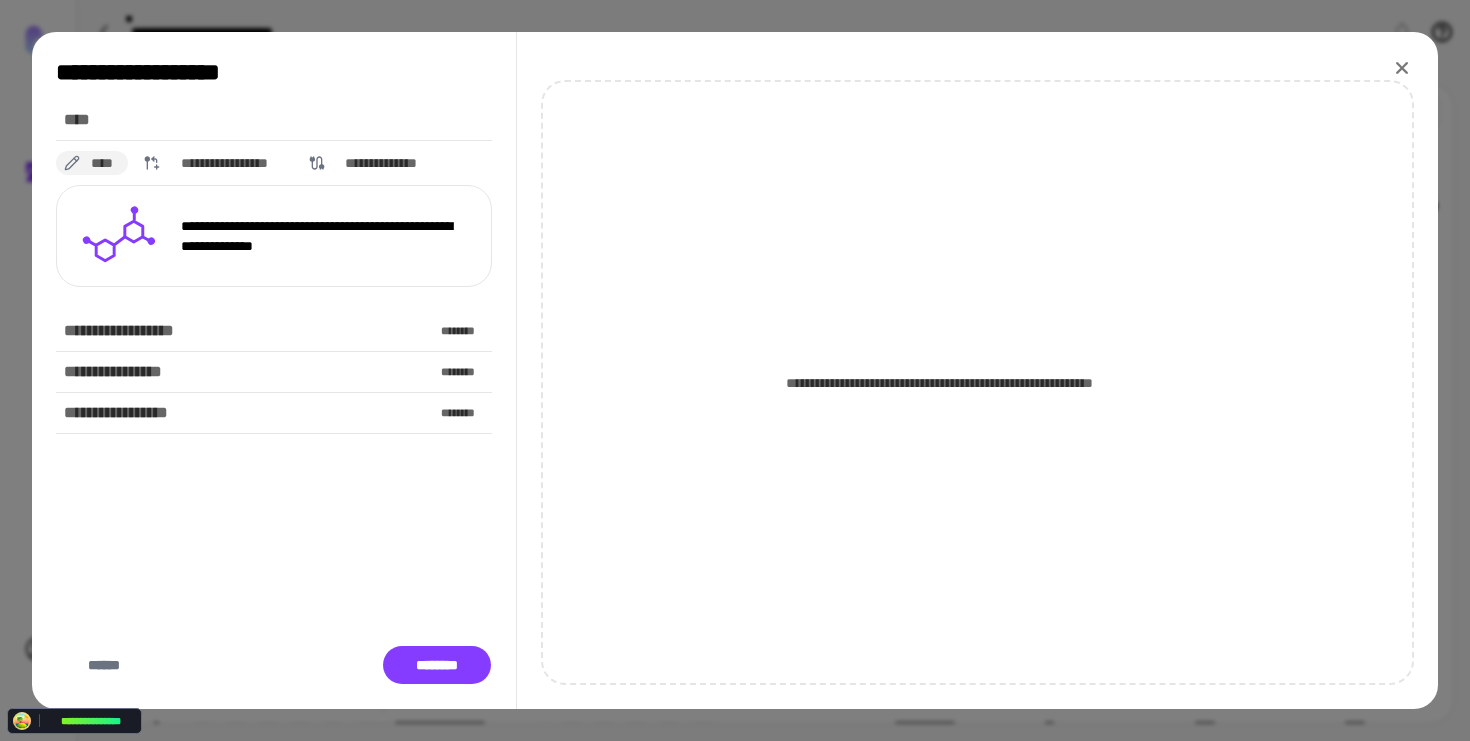 click 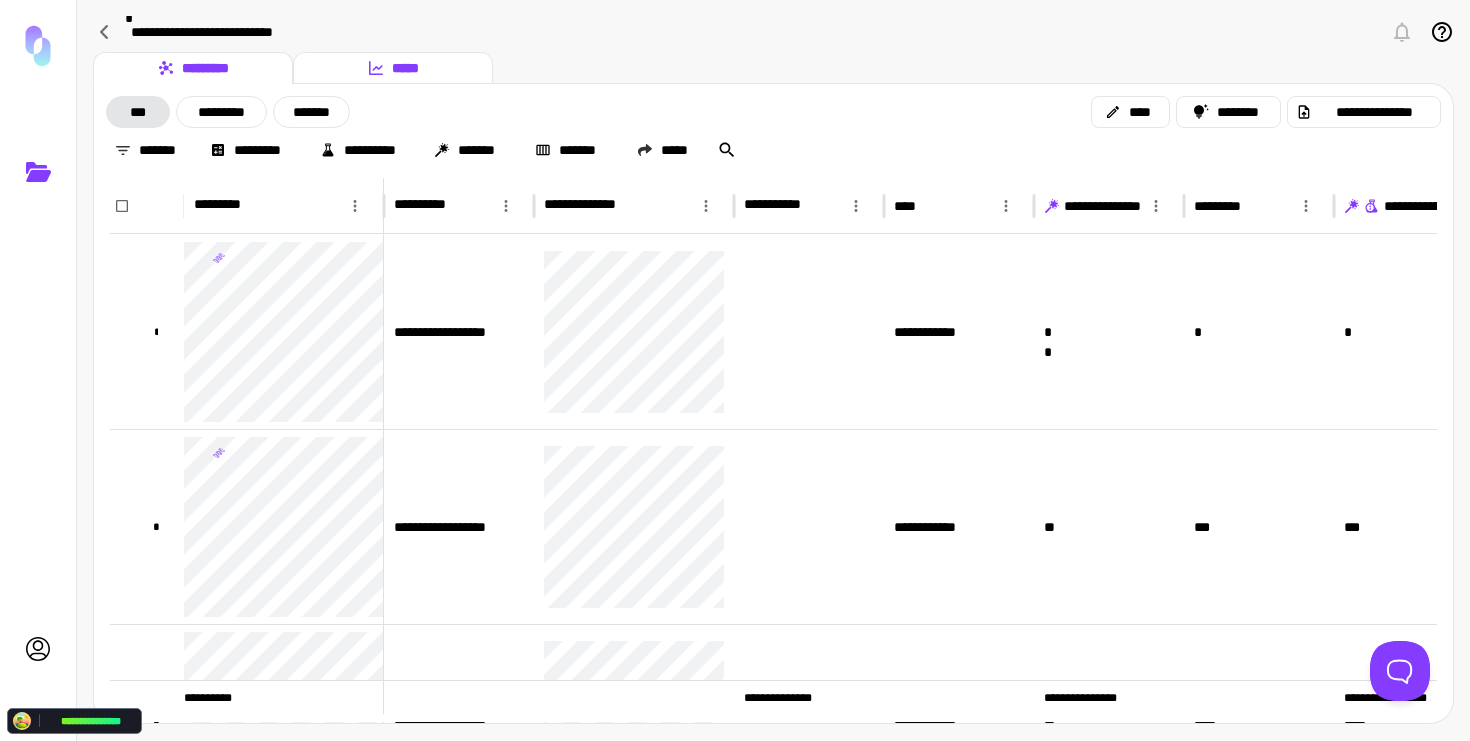 click on "*****" at bounding box center (393, 68) 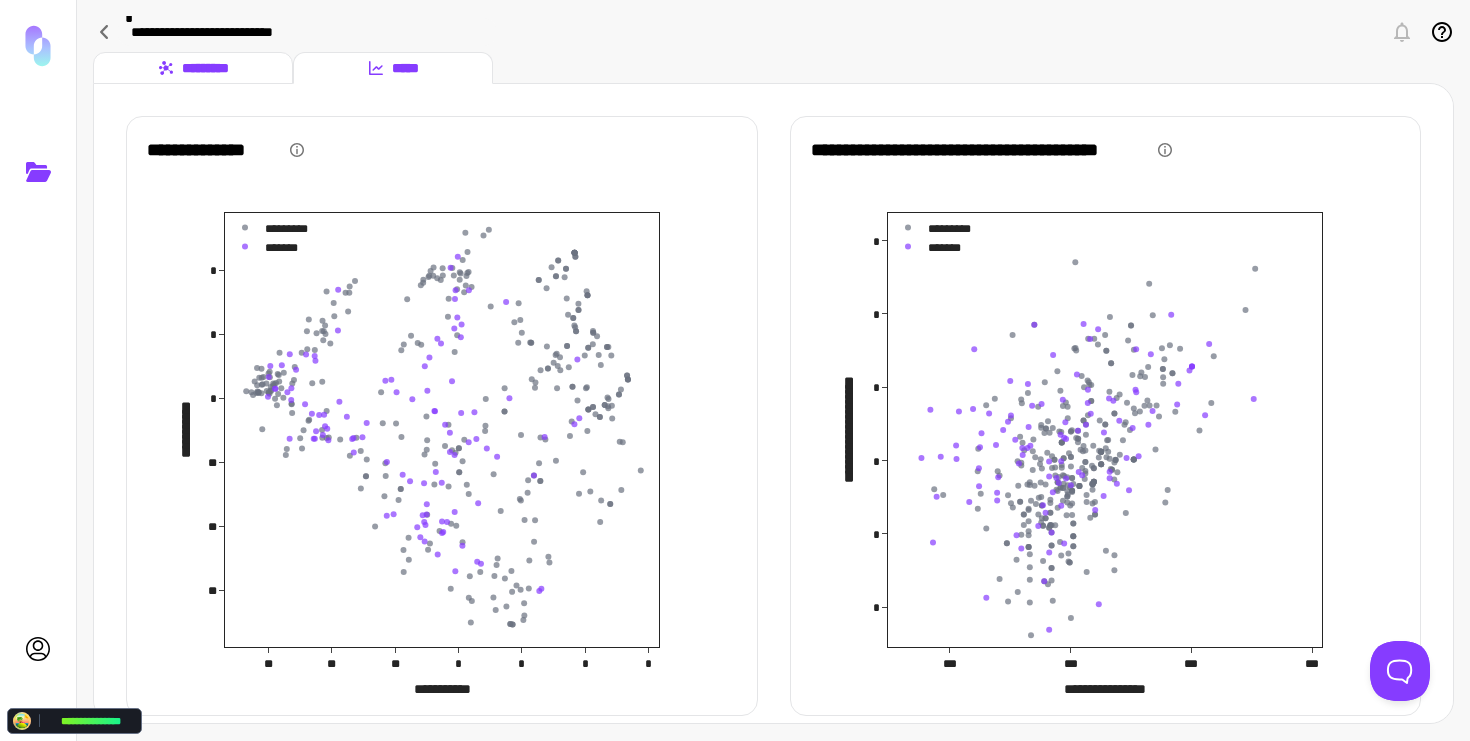 click on "*********" at bounding box center [193, 68] 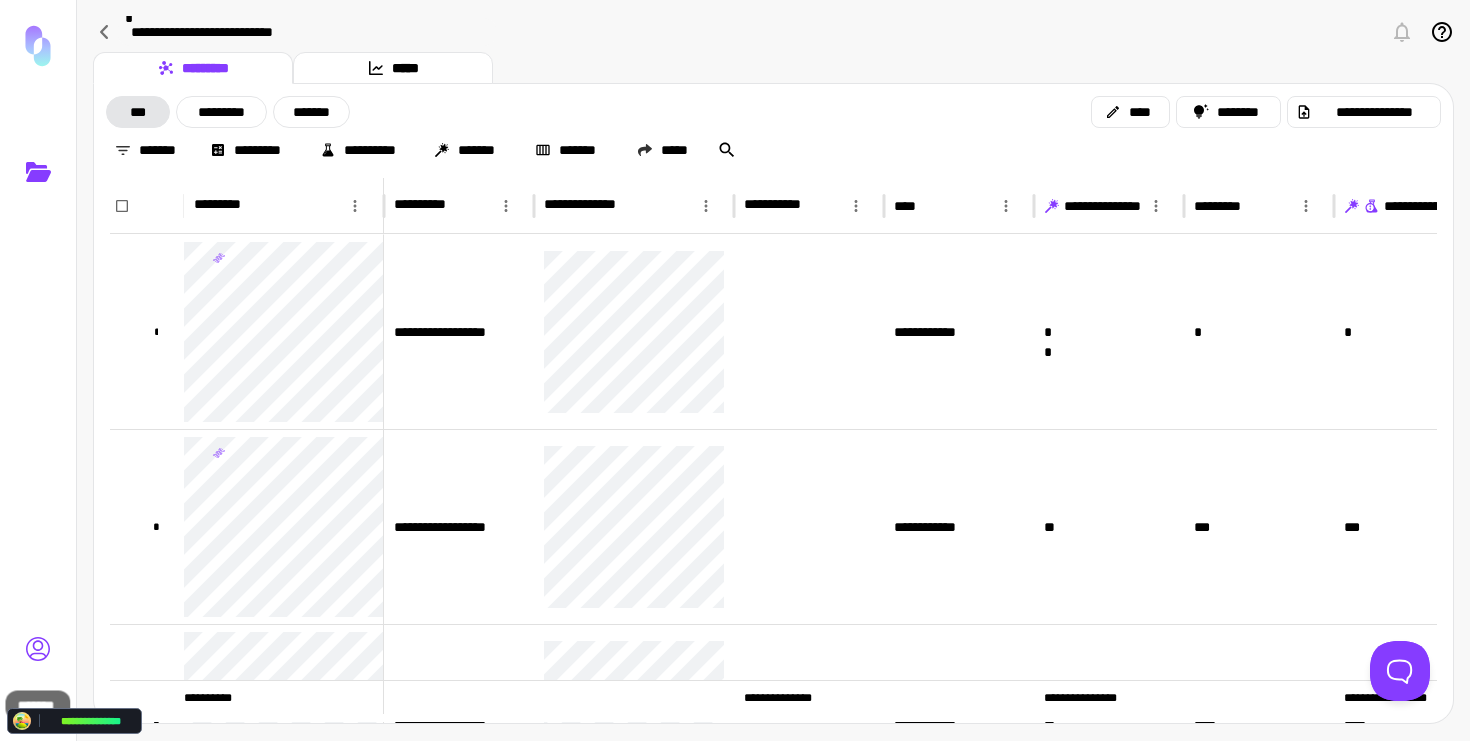 click 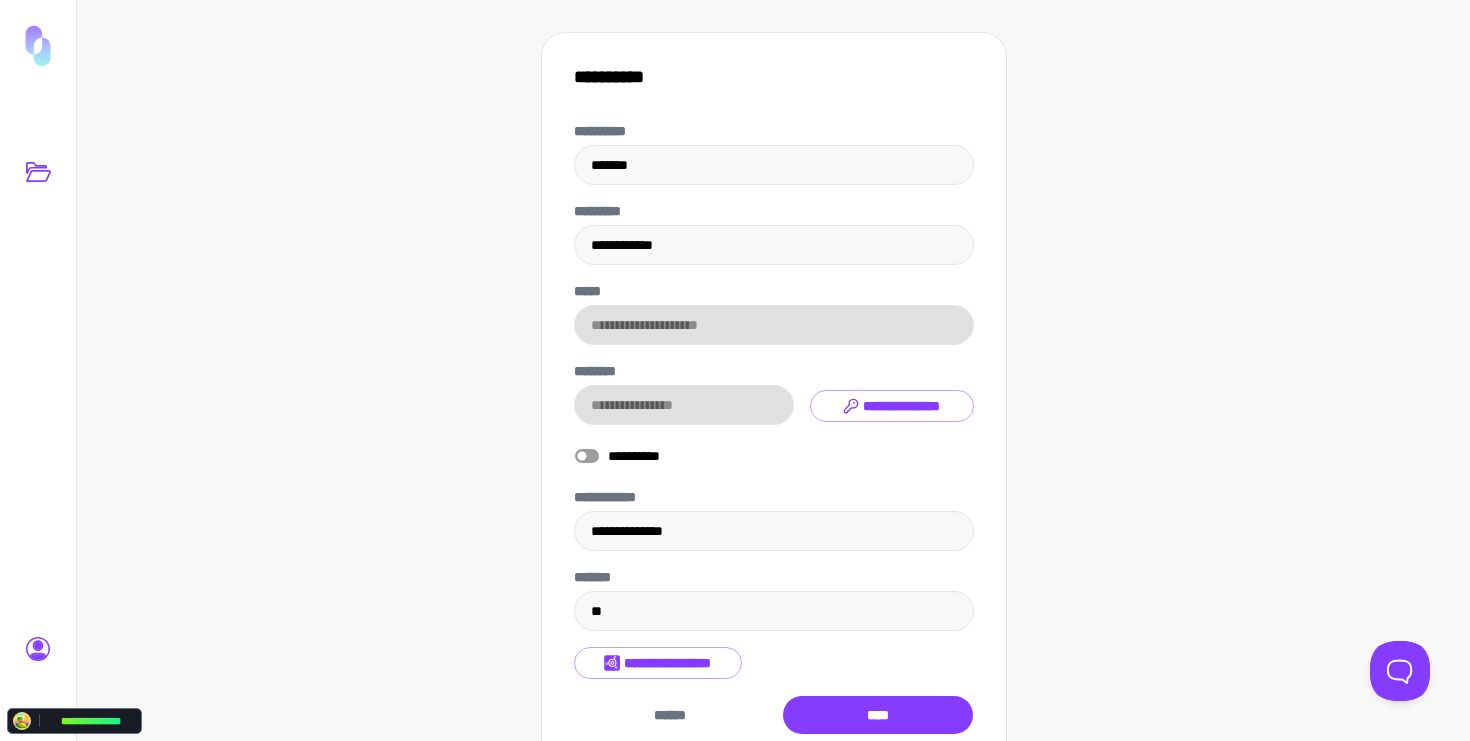 click 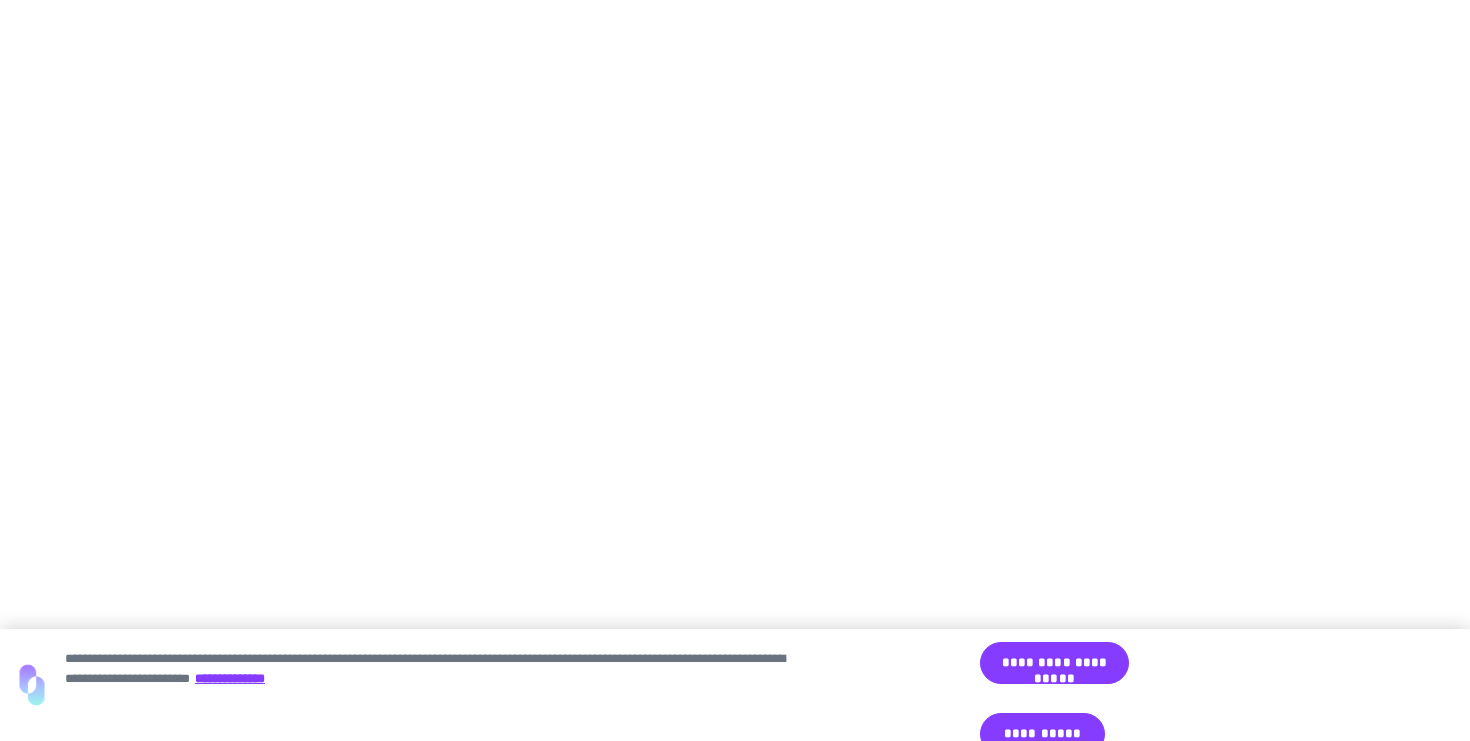 scroll, scrollTop: 0, scrollLeft: 0, axis: both 